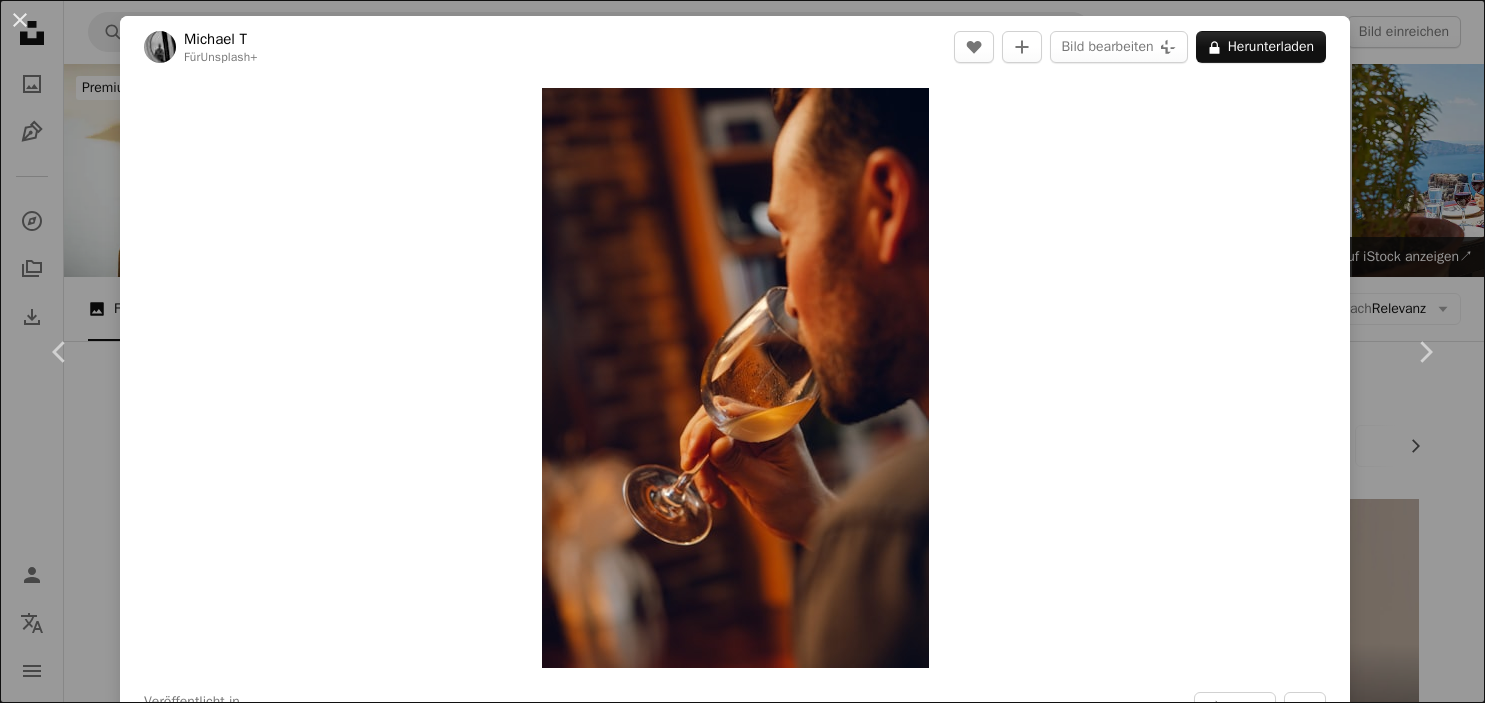 scroll, scrollTop: 7075, scrollLeft: 0, axis: vertical 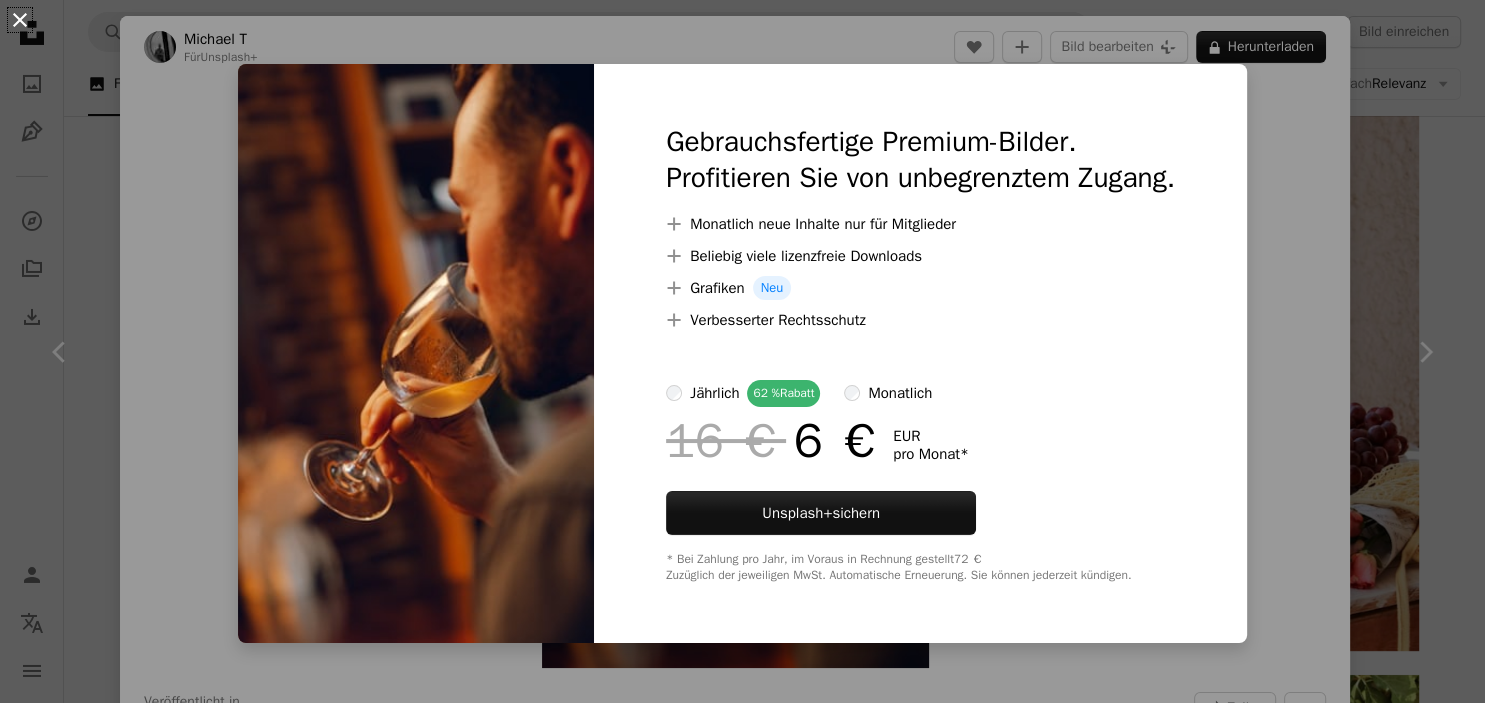 click on "An X shape" at bounding box center [20, 20] 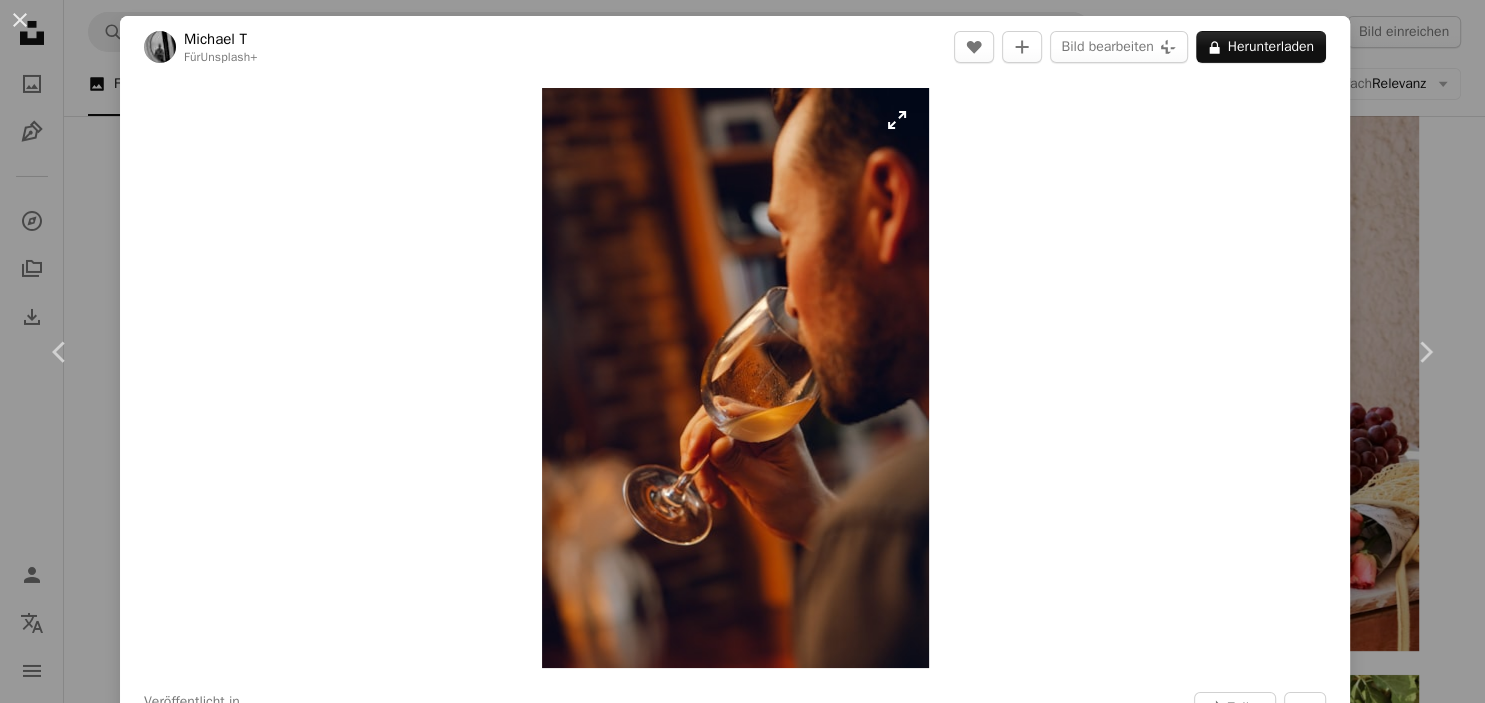 scroll, scrollTop: 120, scrollLeft: 0, axis: vertical 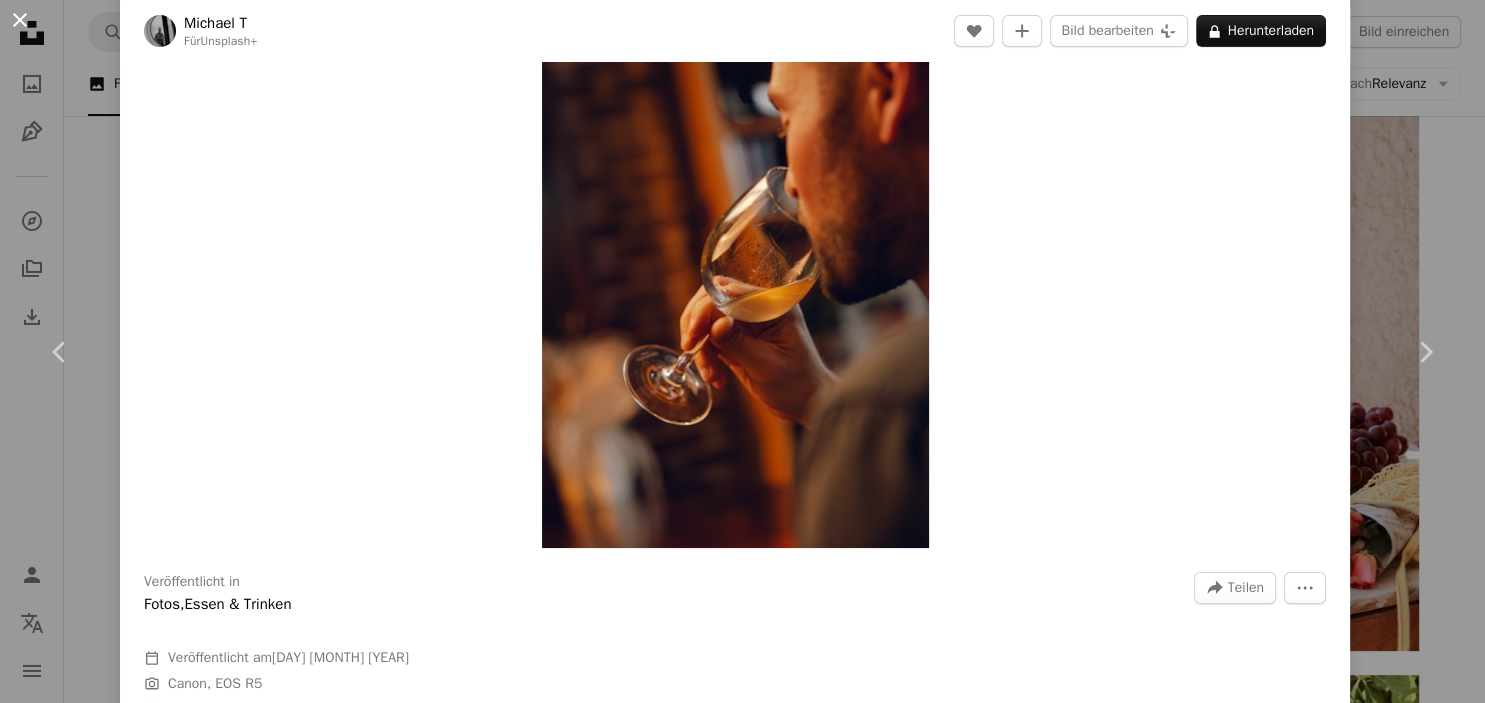 click on "An X shape" at bounding box center (20, 20) 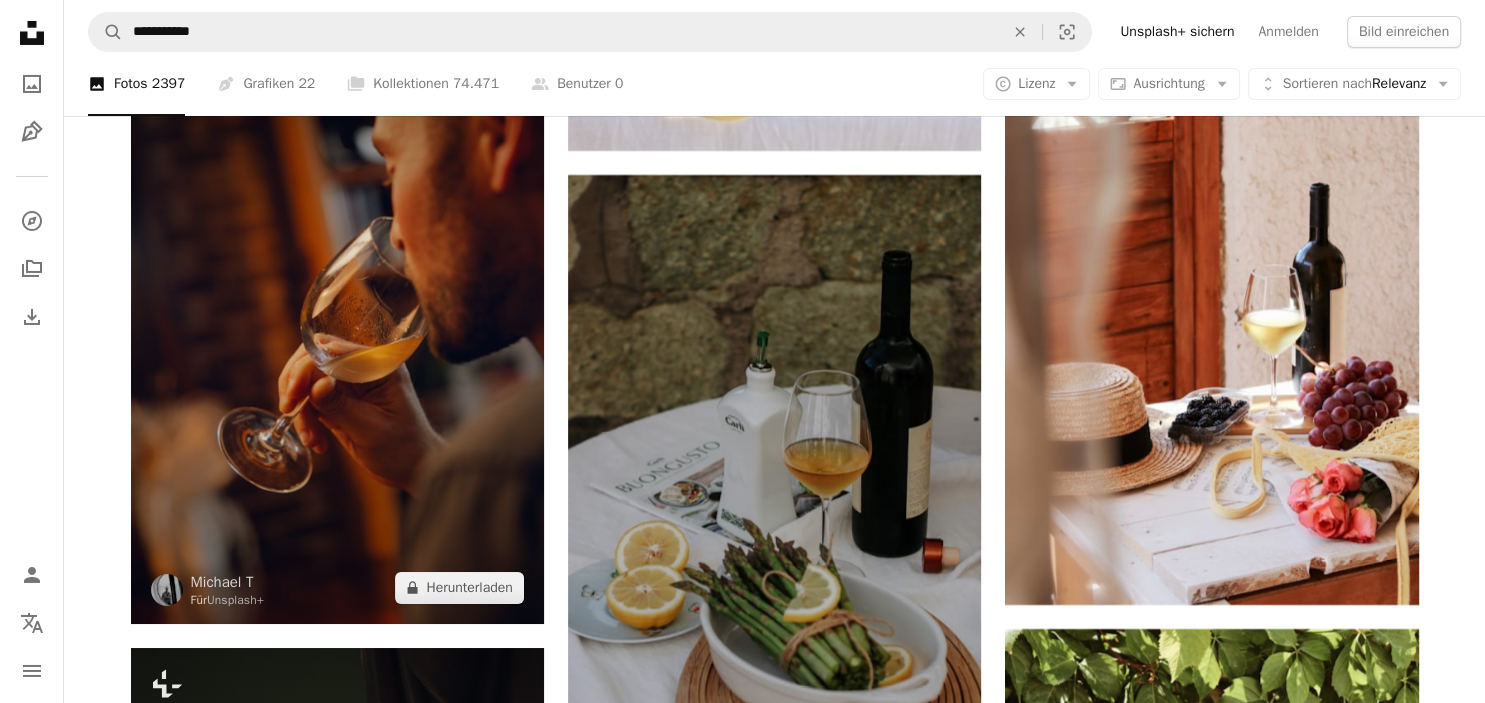 scroll, scrollTop: 7075, scrollLeft: 0, axis: vertical 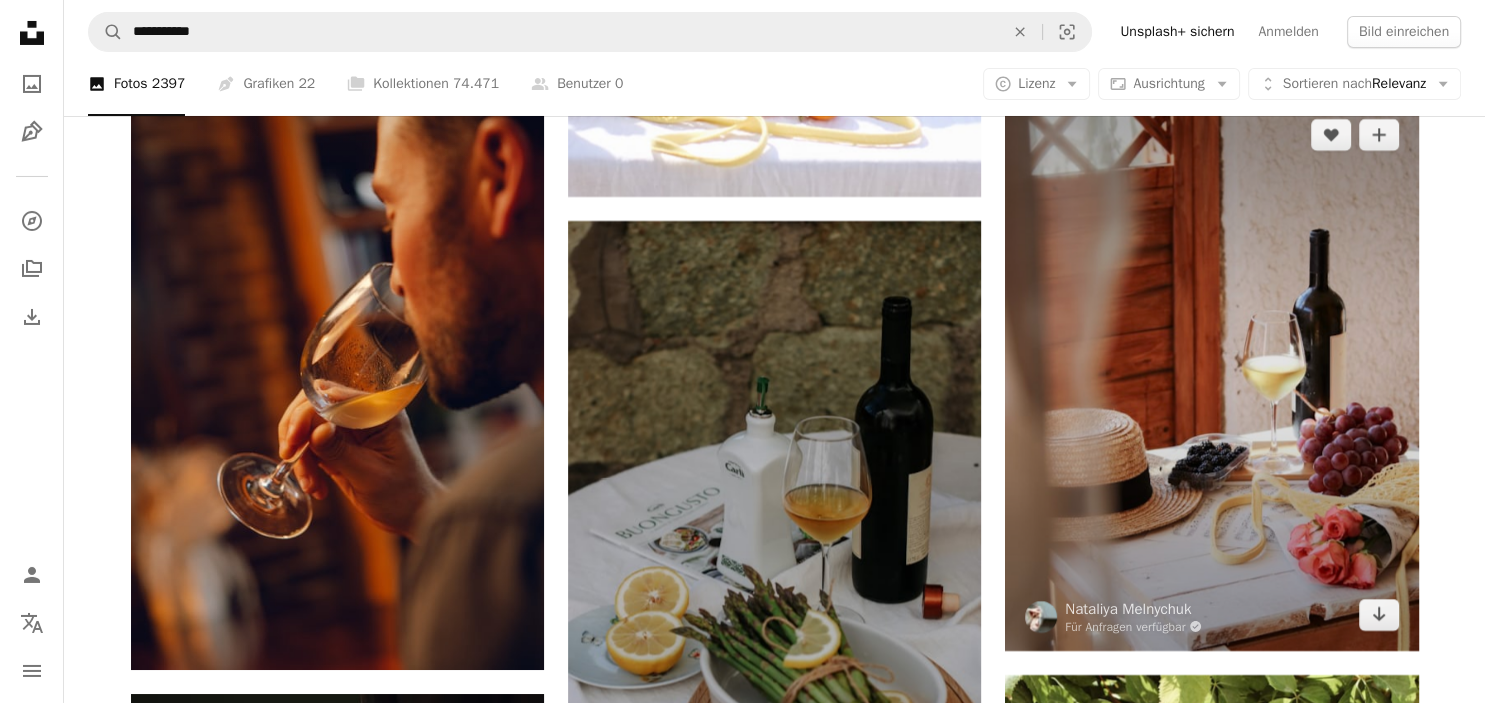 click at bounding box center [1211, 375] 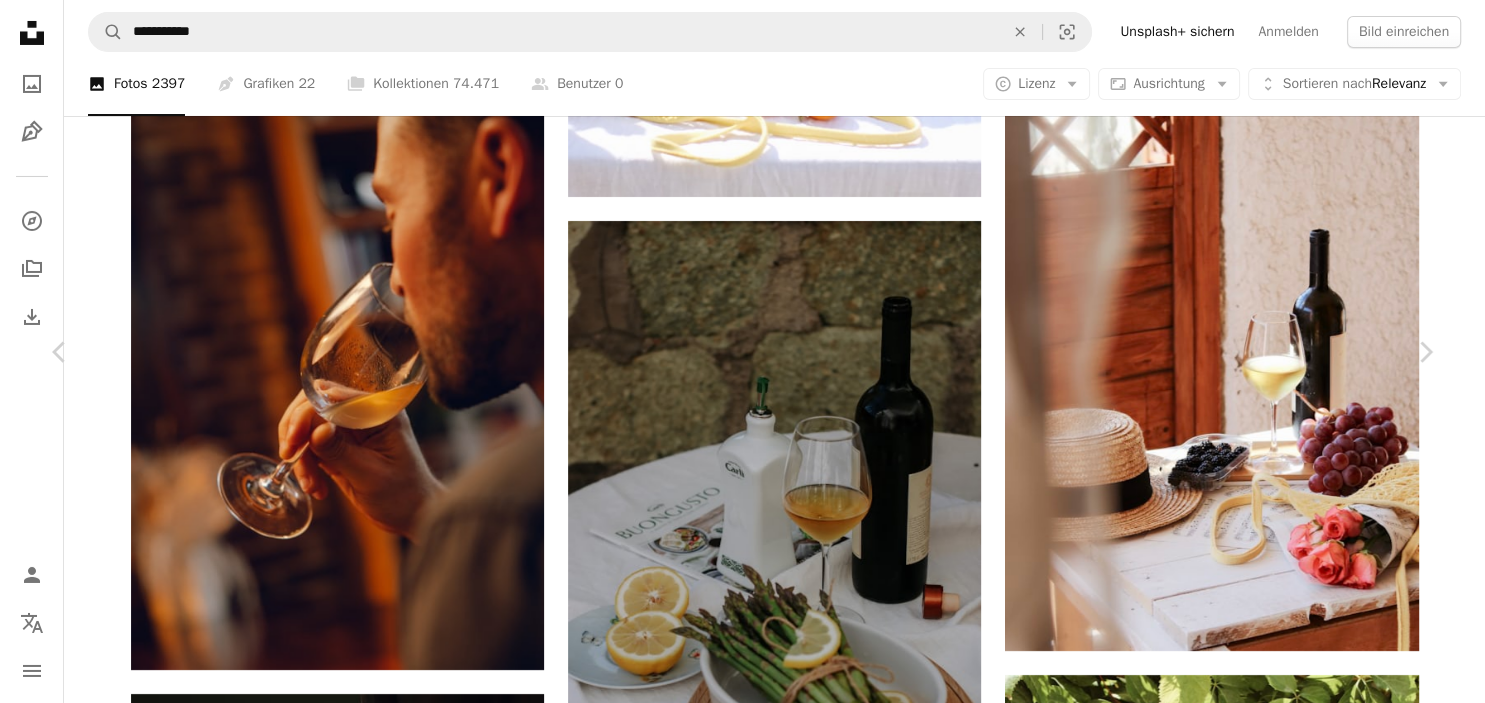 click on "An X shape" at bounding box center (20, 20) 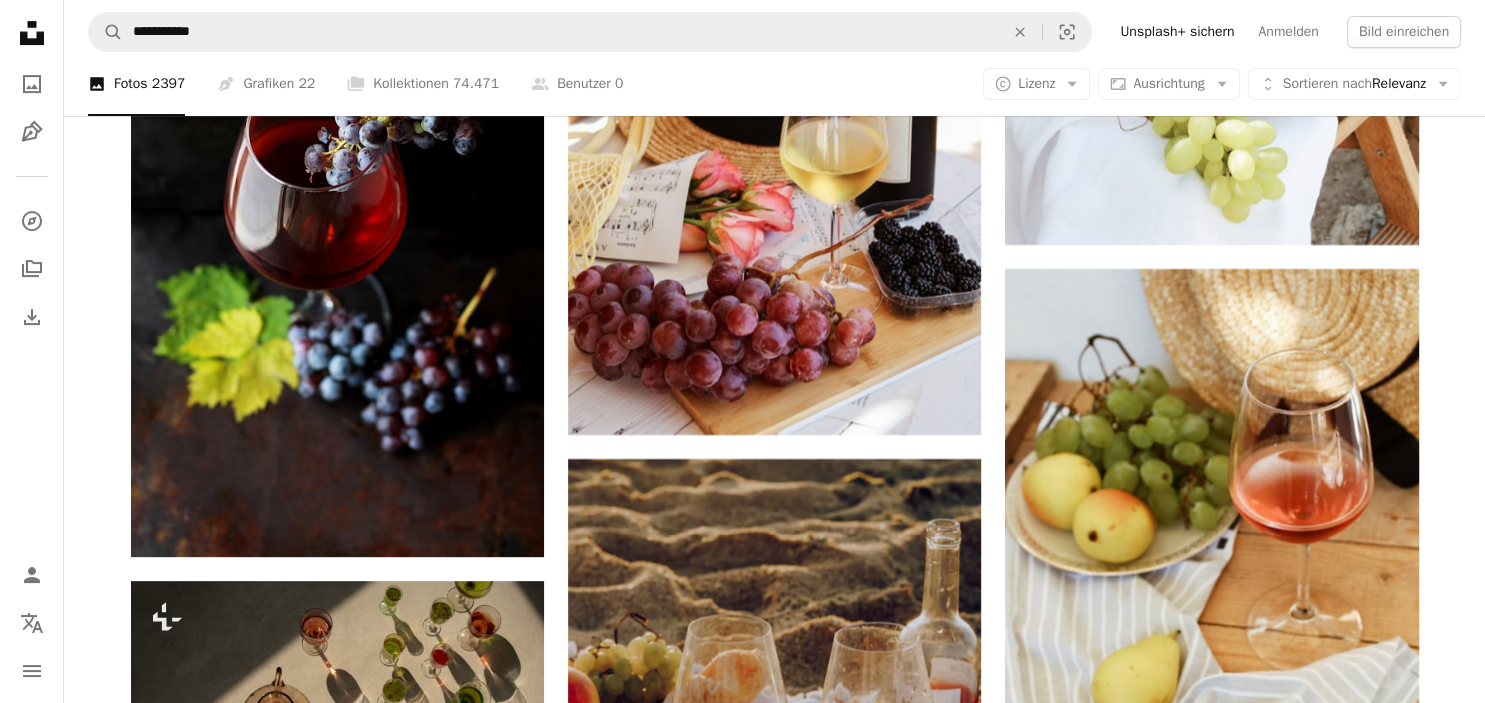 scroll, scrollTop: 8131, scrollLeft: 0, axis: vertical 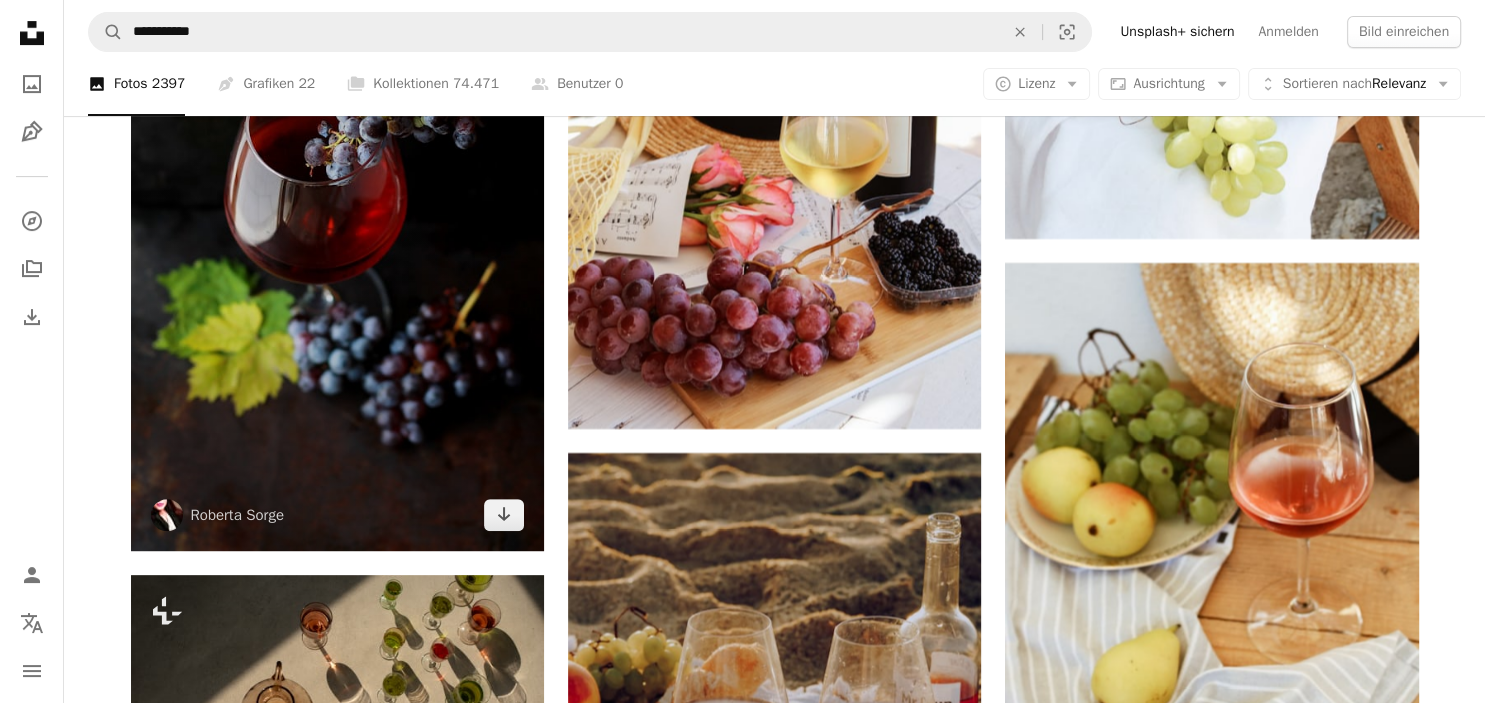 click at bounding box center [337, 244] 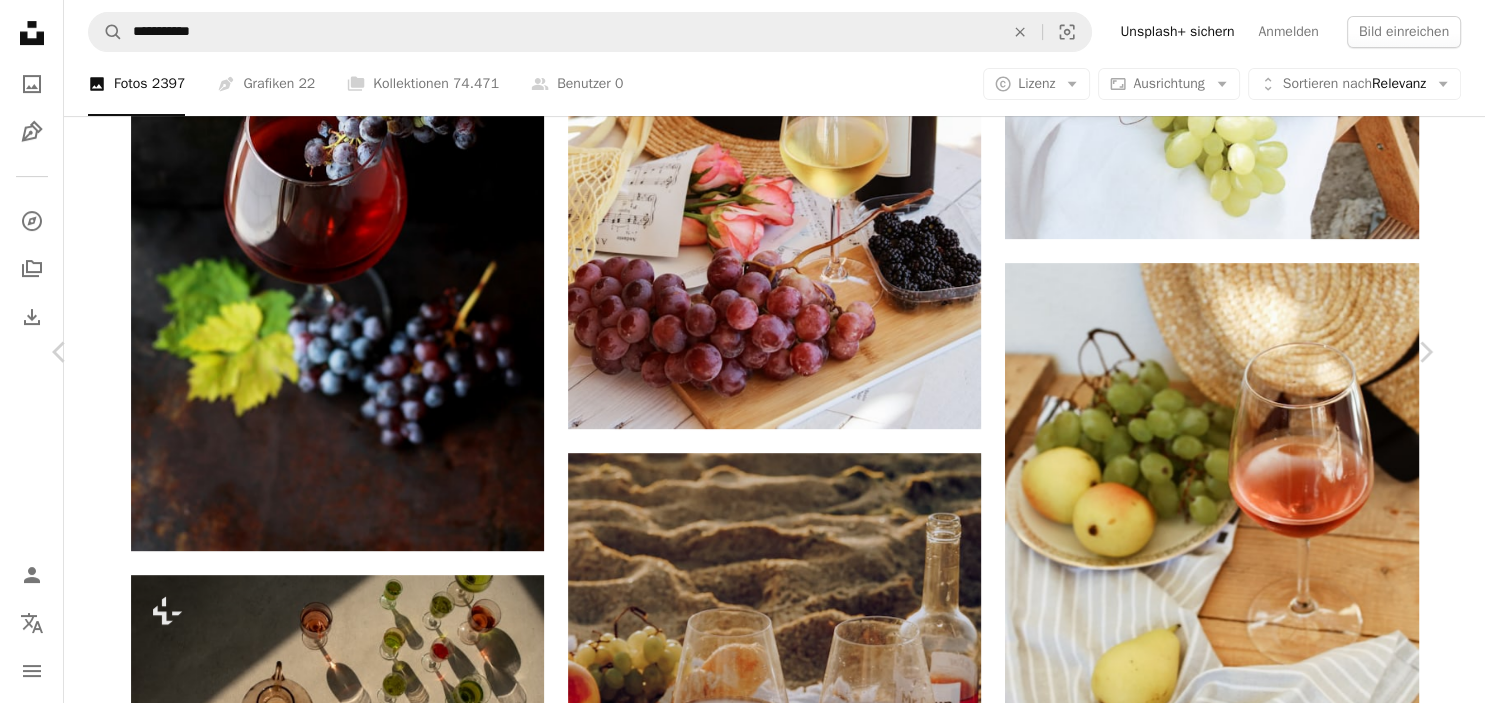 click on "Kostenlos herunterladen" at bounding box center (1204, 3376) 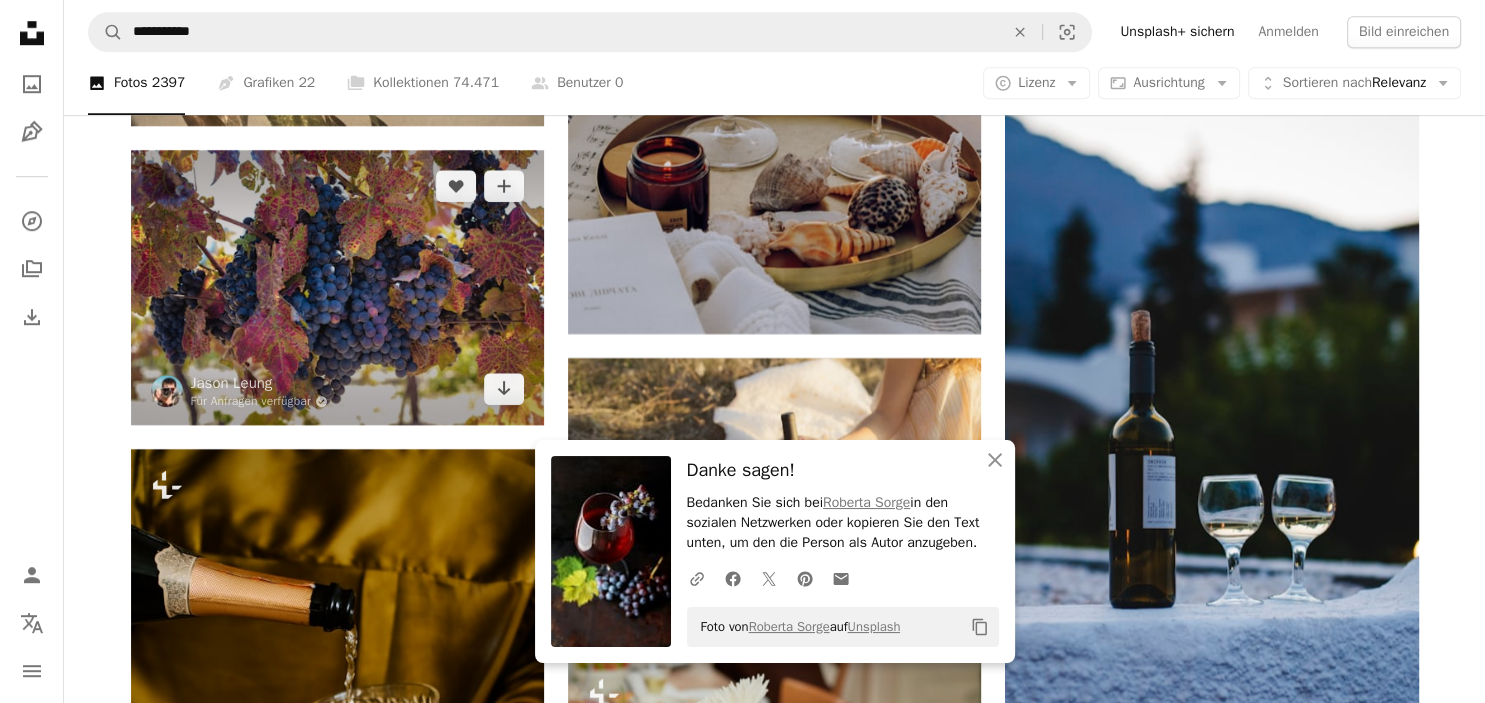 scroll, scrollTop: 8976, scrollLeft: 0, axis: vertical 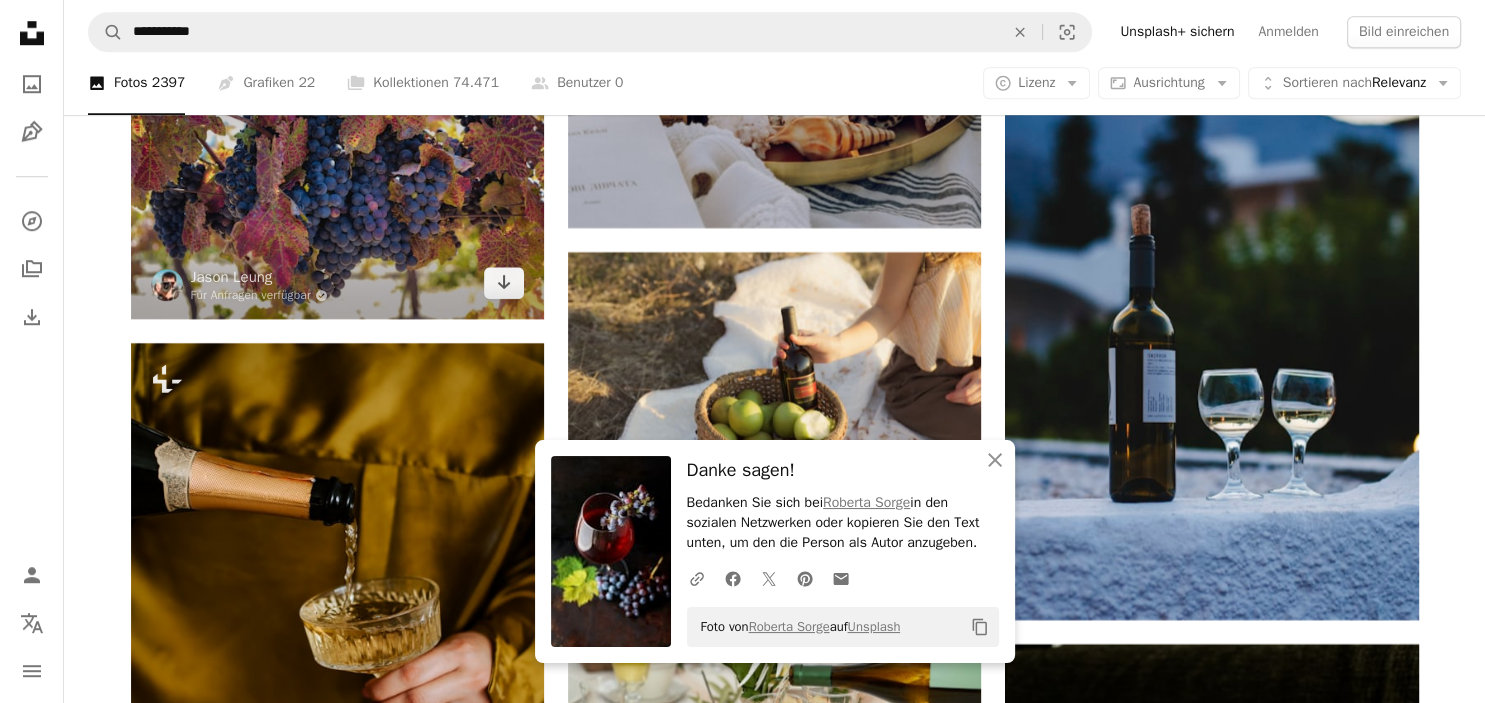 click at bounding box center (337, 181) 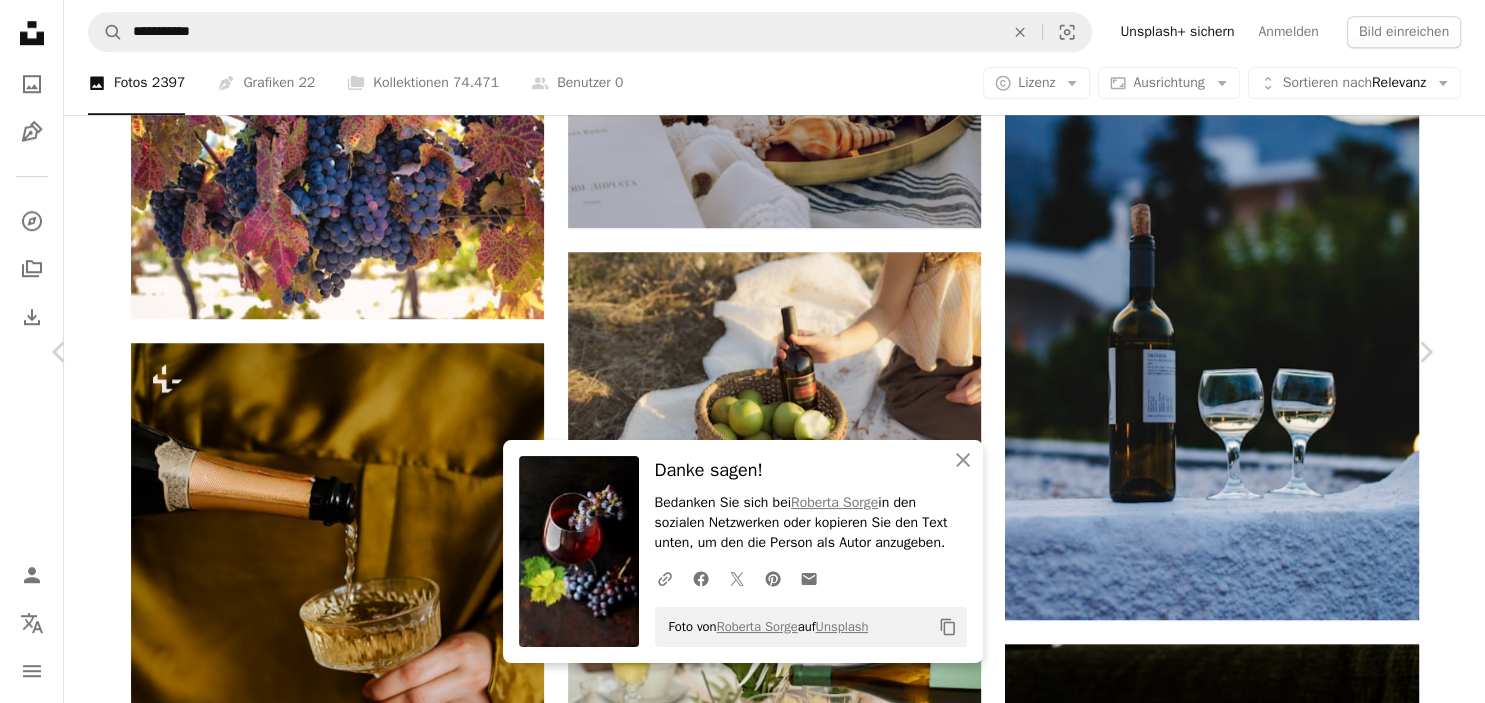 click on "Kostenlos herunterladen" at bounding box center [1204, 5981] 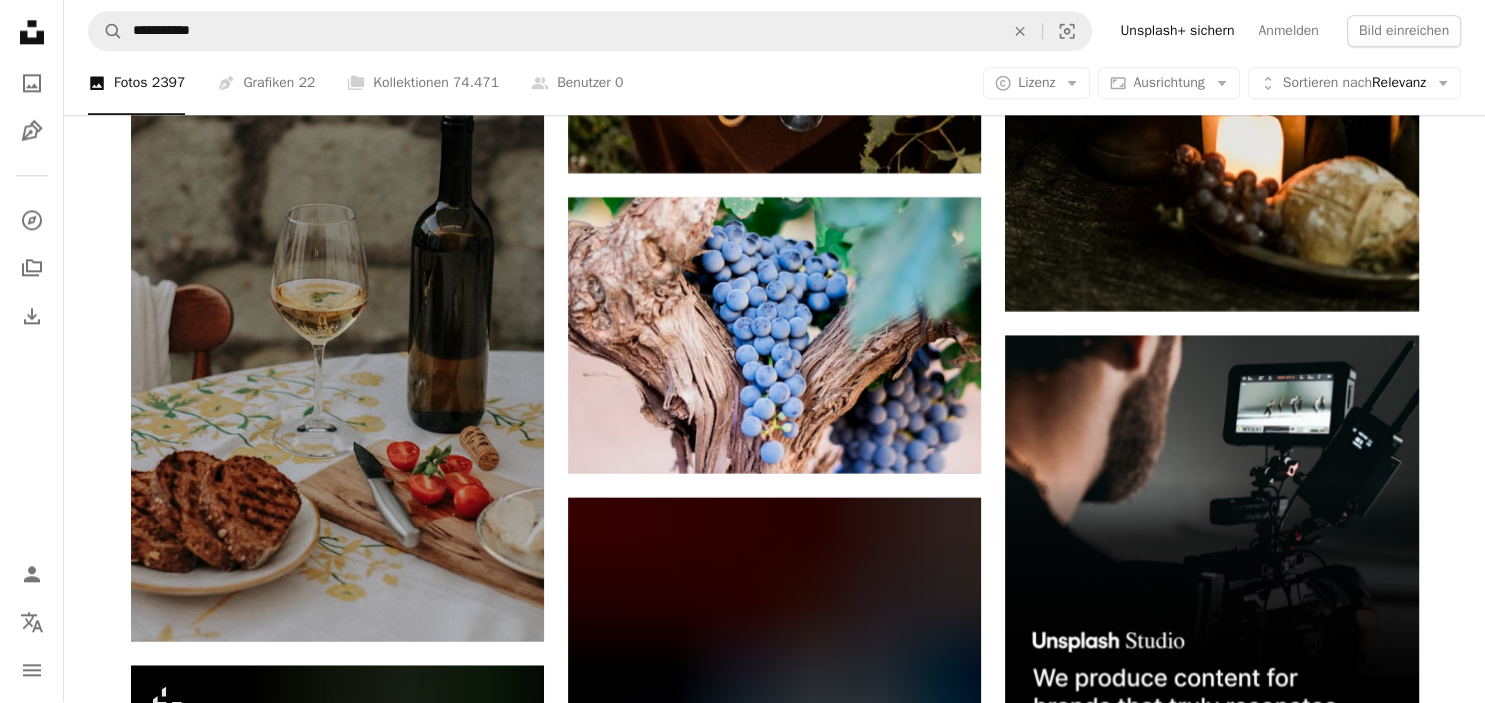 scroll, scrollTop: 9926, scrollLeft: 0, axis: vertical 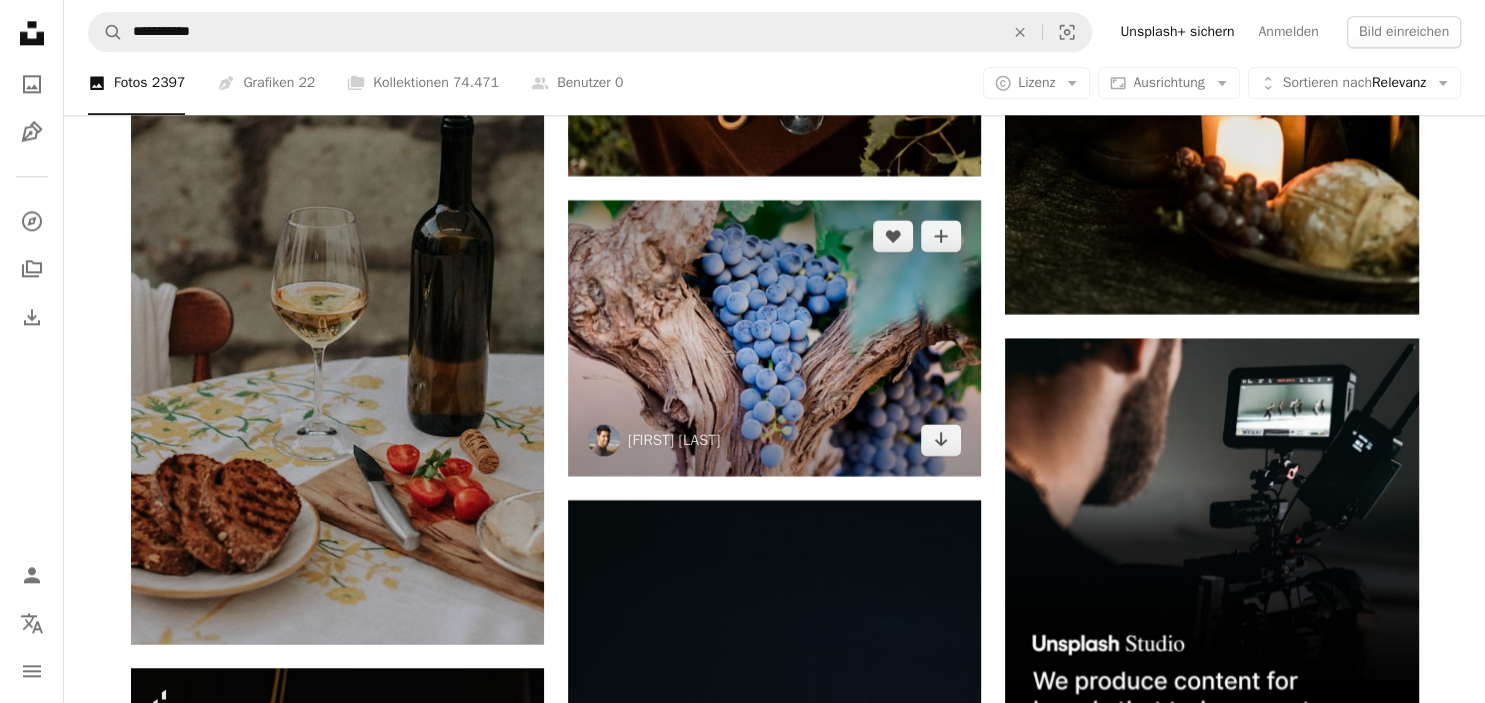click at bounding box center (774, 337) 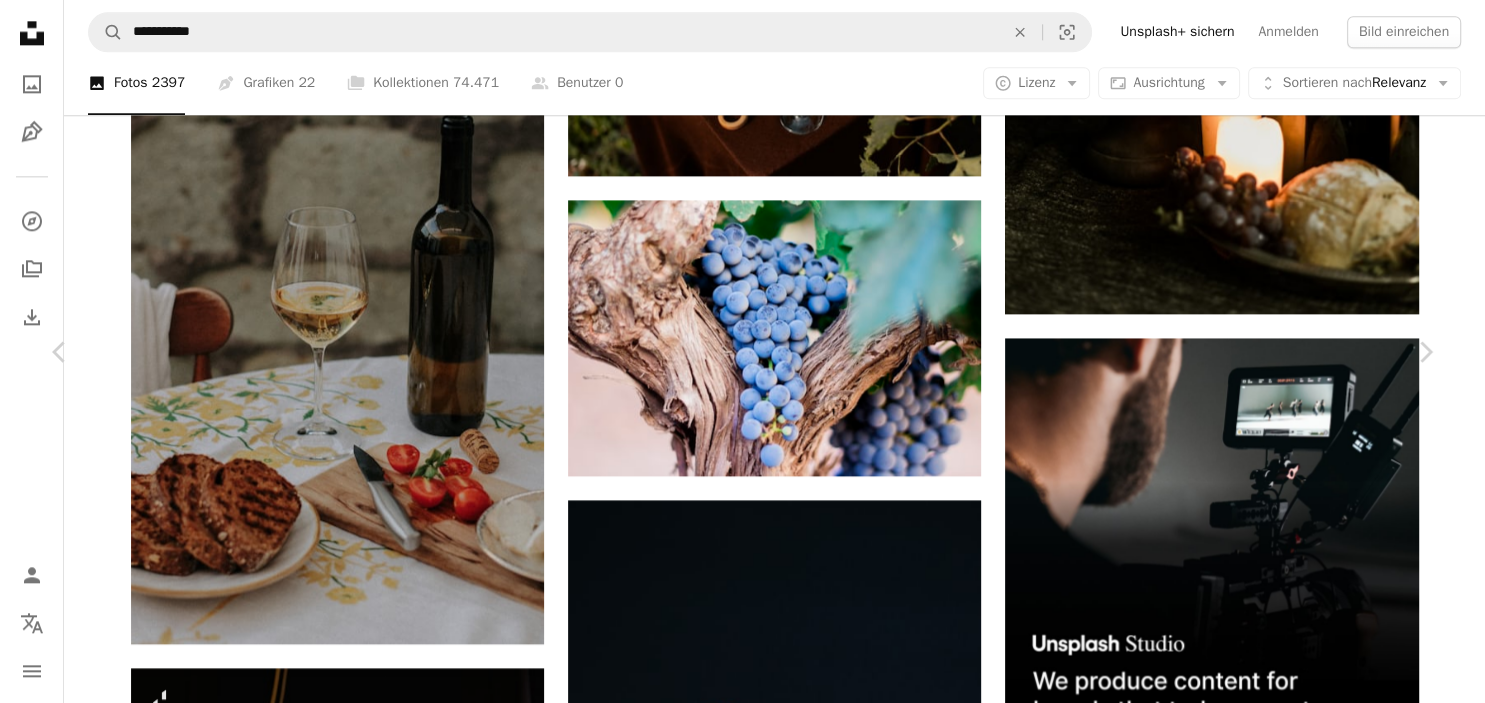 click on "Kostenlos herunterladen" at bounding box center (1204, 5031) 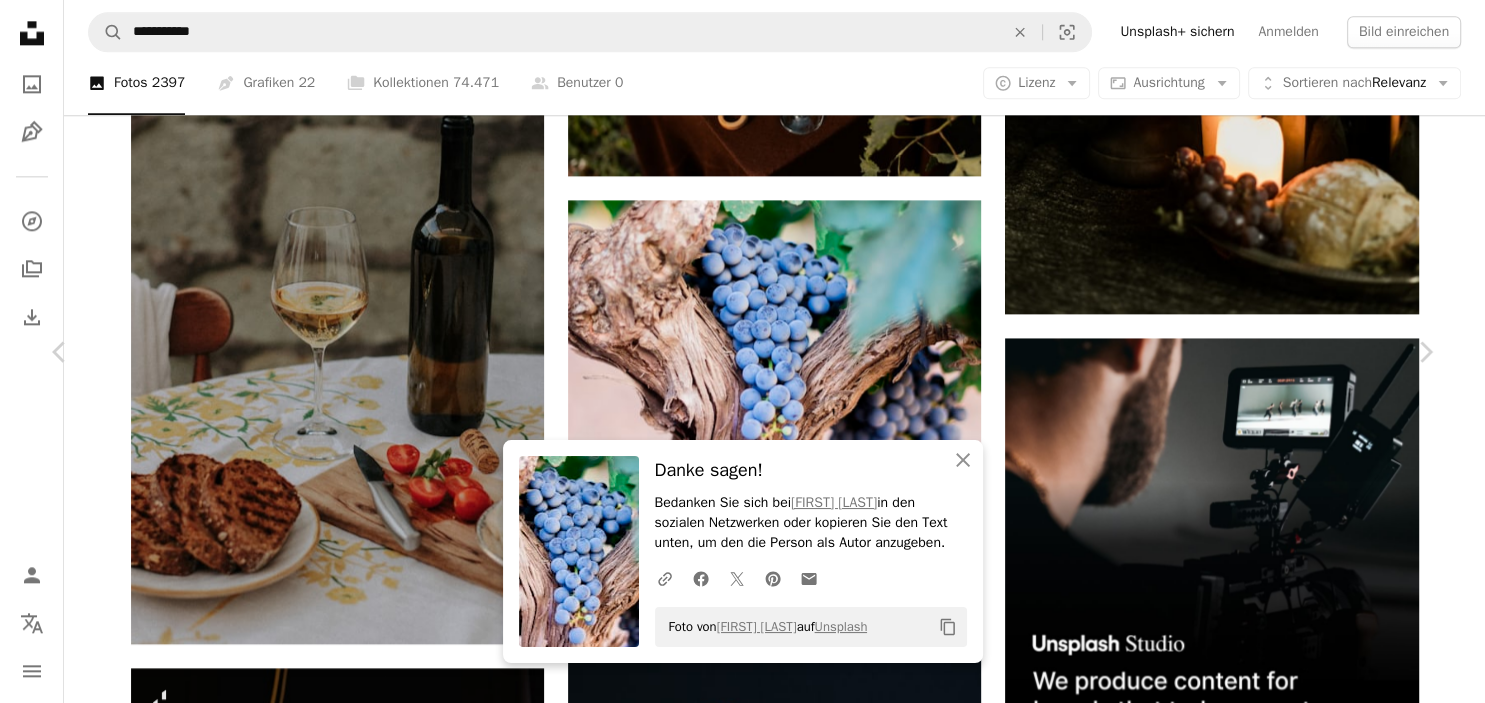 click on "An X shape" at bounding box center (20, 20) 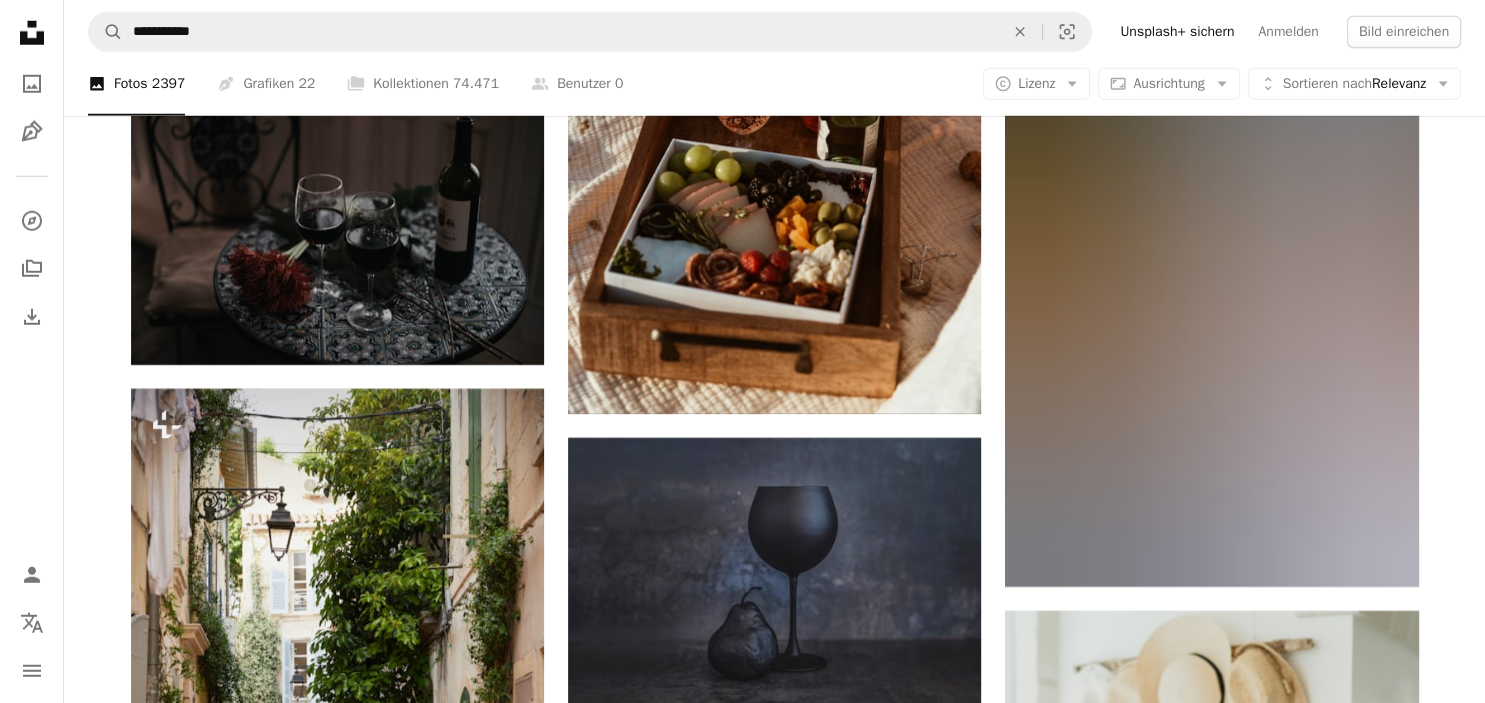 scroll, scrollTop: 13094, scrollLeft: 0, axis: vertical 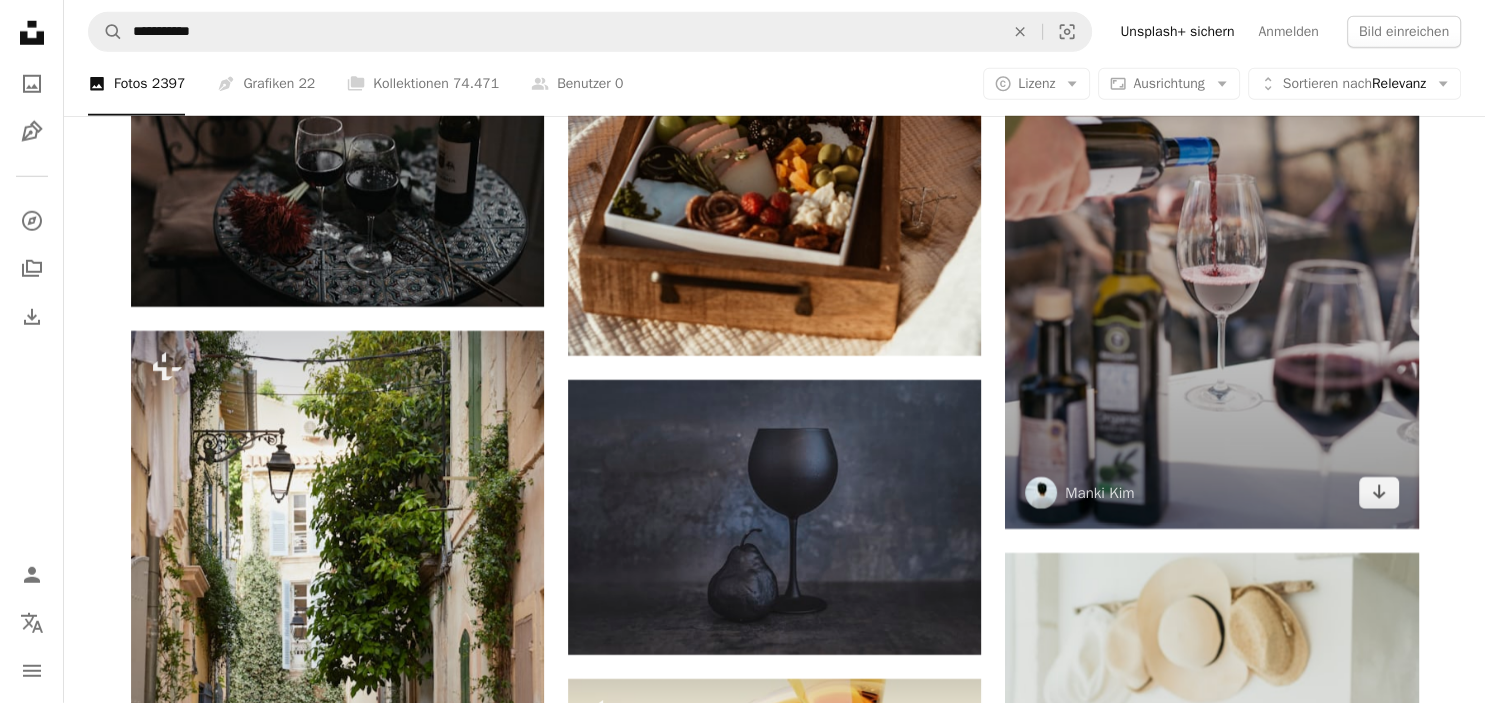 click at bounding box center [1211, 219] 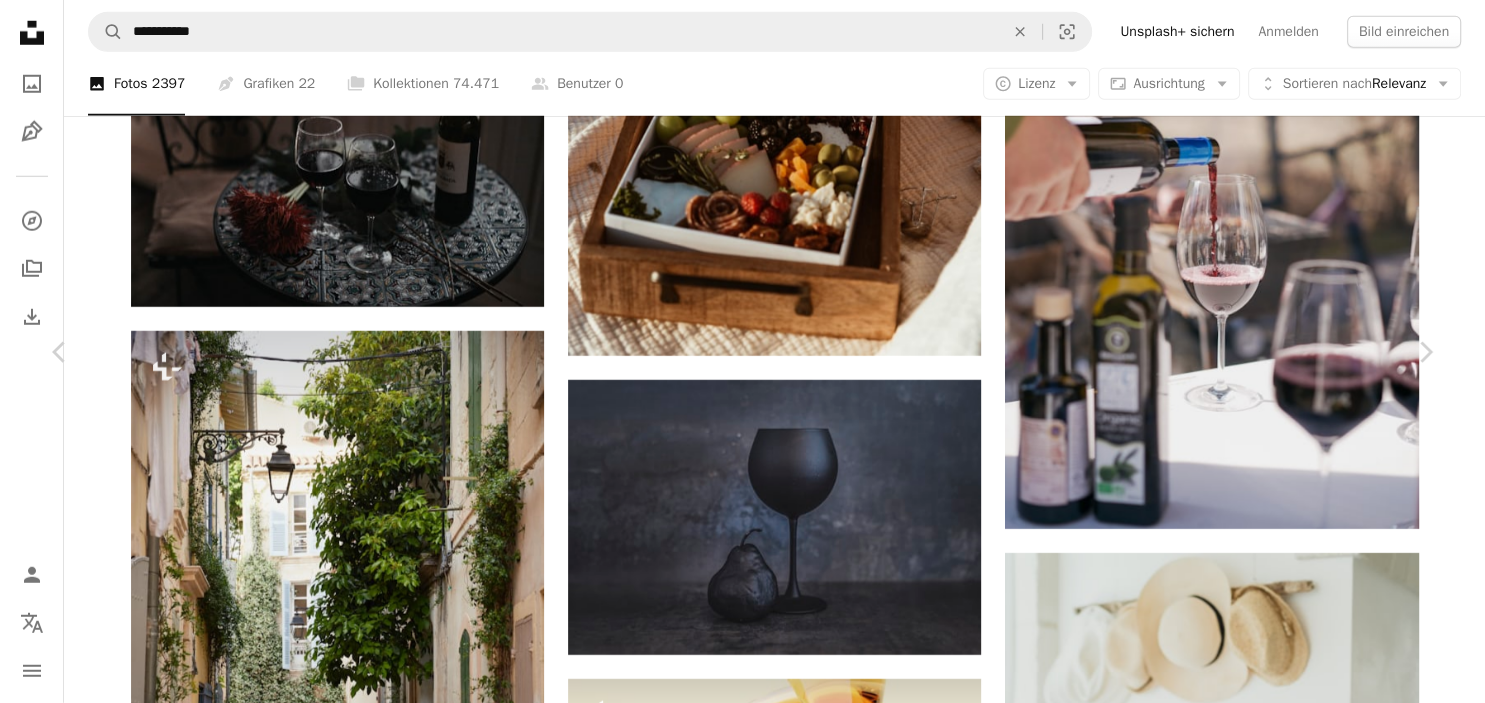 click on "Kostenlos herunterladen" at bounding box center [1204, 5555] 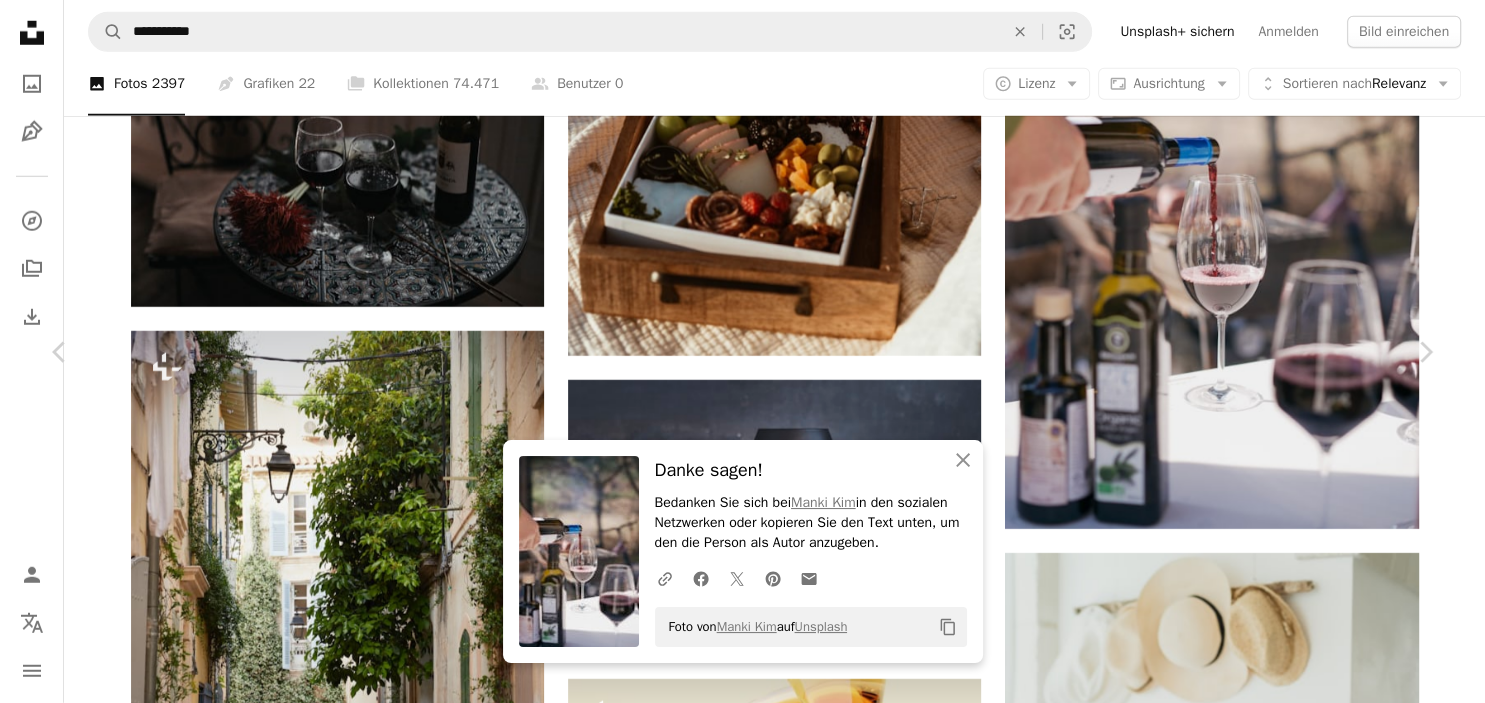 click on "An X shape" at bounding box center (20, 20) 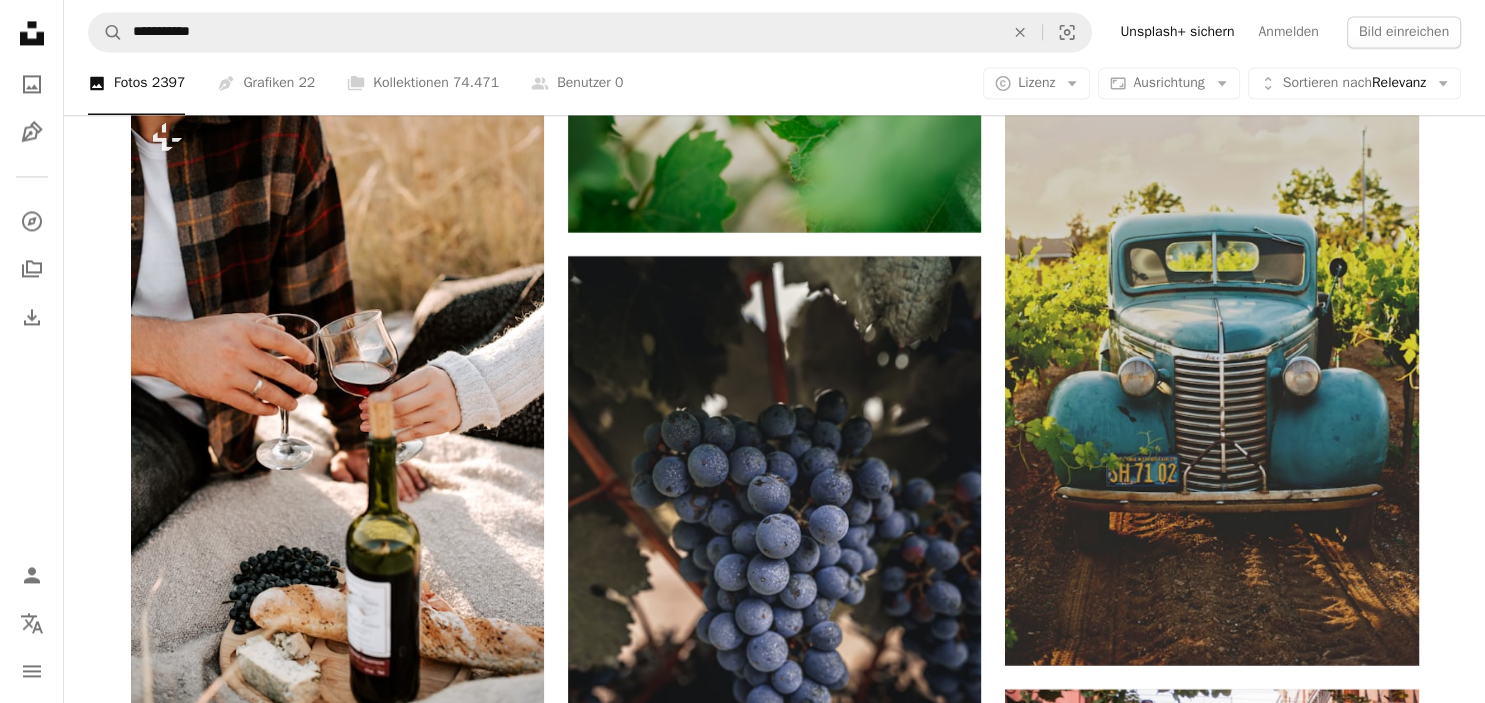 scroll, scrollTop: 17952, scrollLeft: 0, axis: vertical 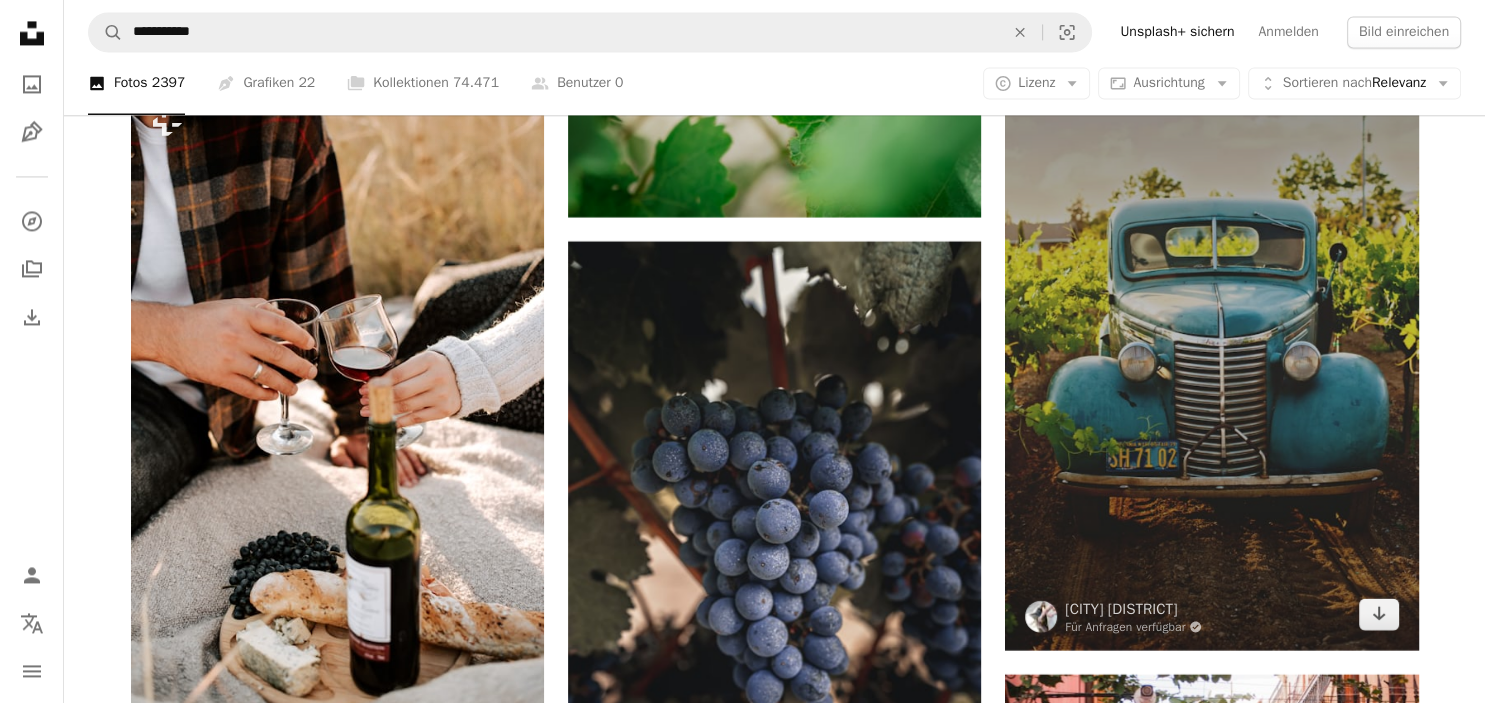 click at bounding box center (1211, 339) 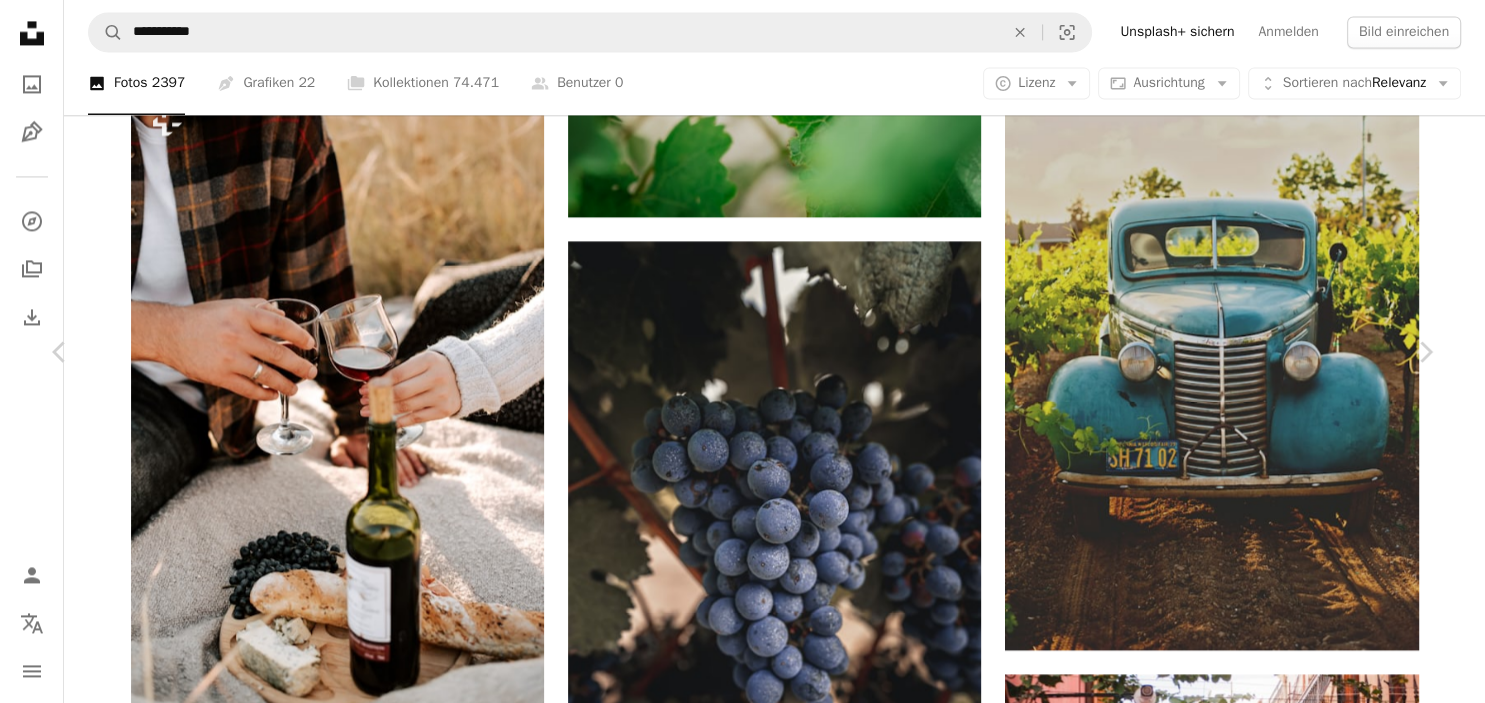 scroll, scrollTop: 360, scrollLeft: 0, axis: vertical 